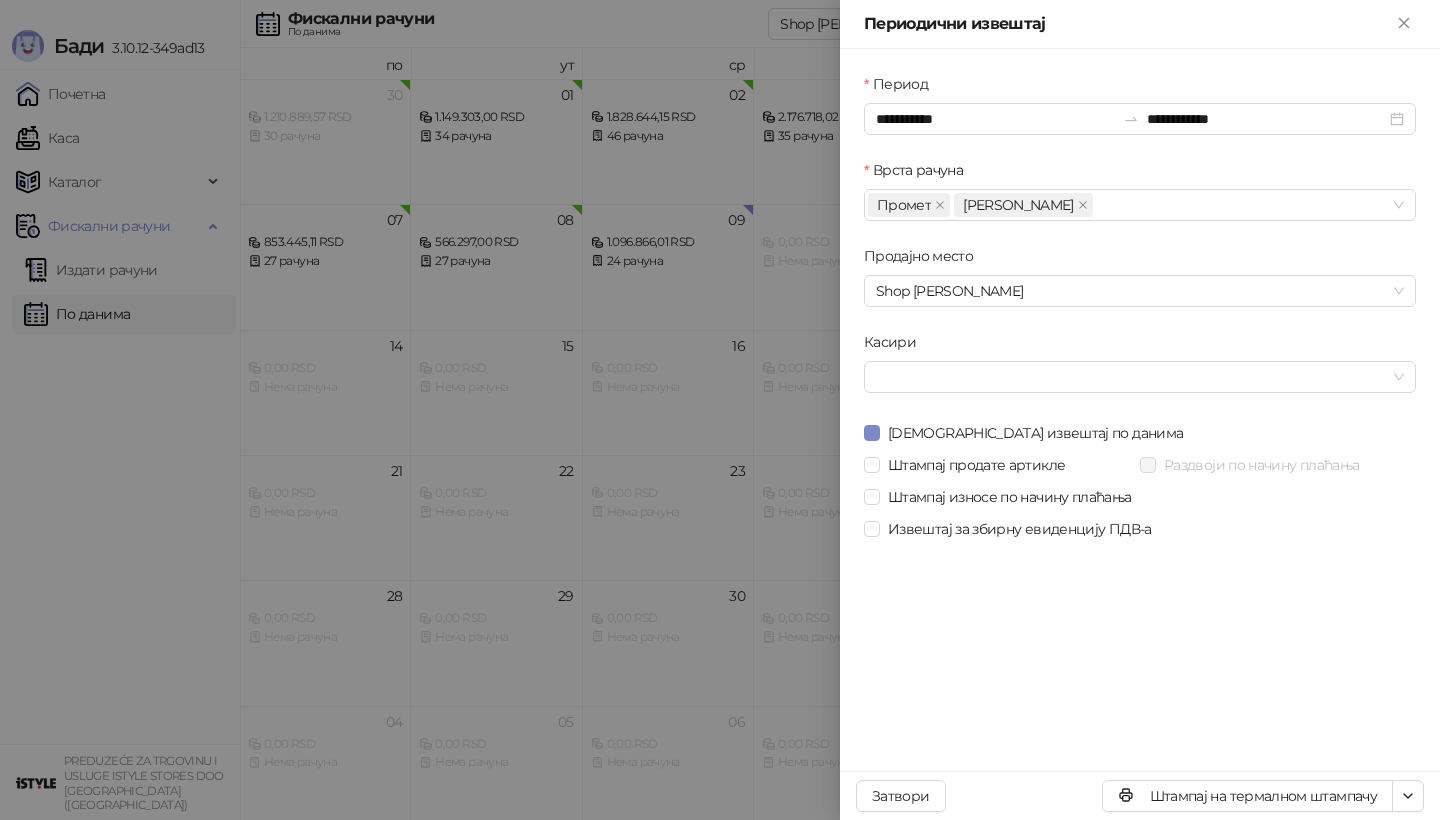 scroll, scrollTop: 0, scrollLeft: 0, axis: both 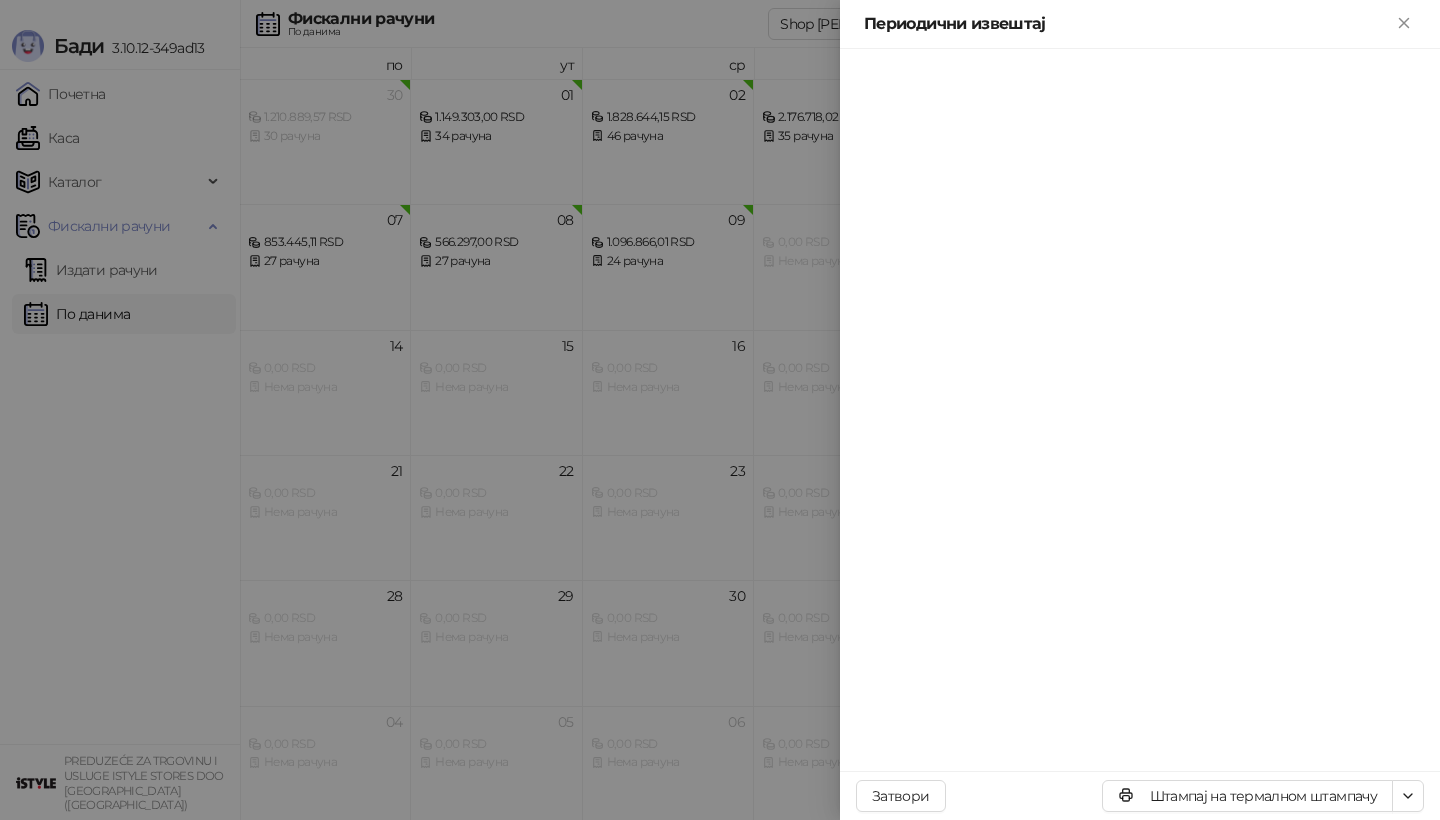 click at bounding box center (720, 410) 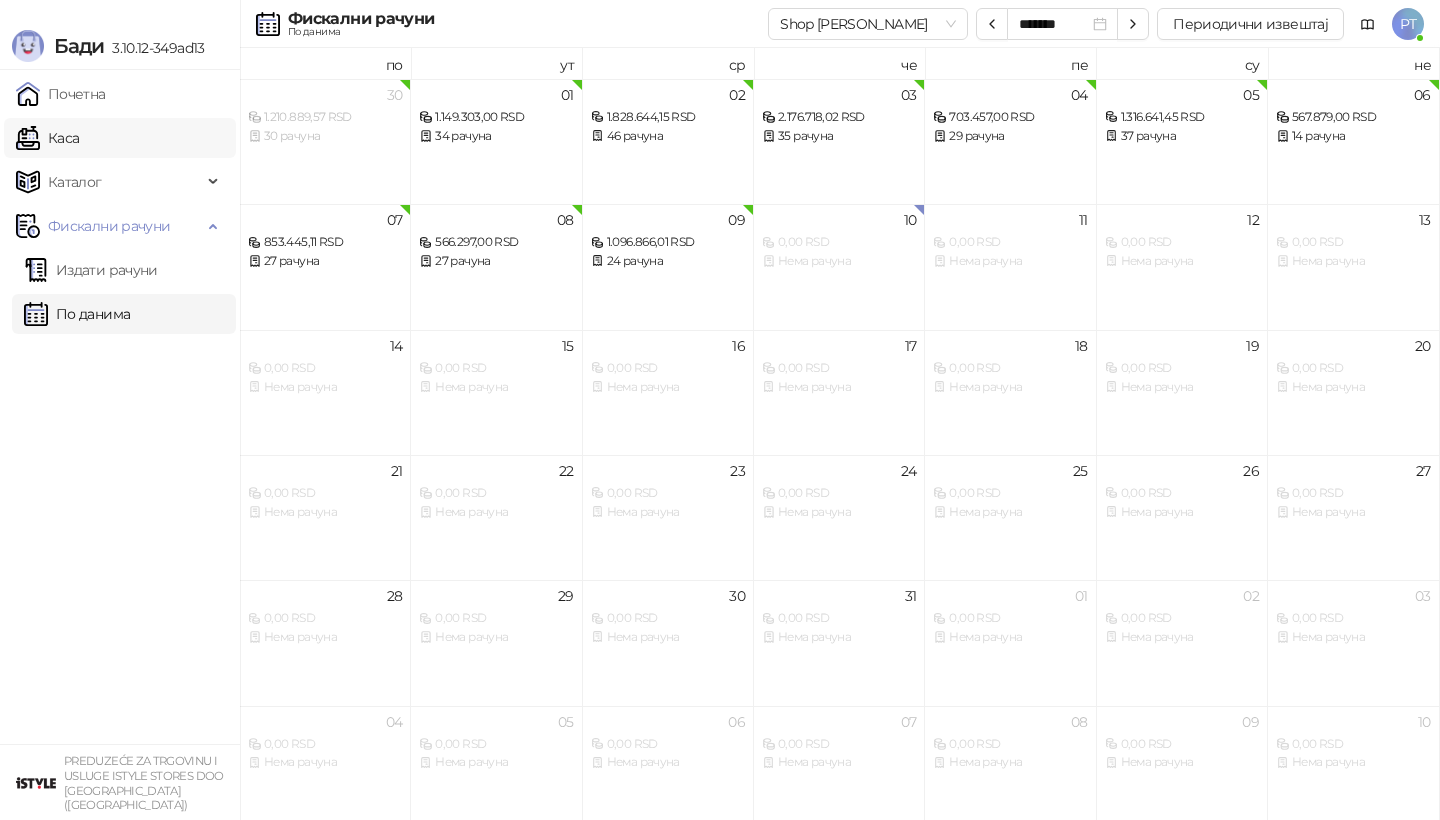 click on "Каса" at bounding box center [47, 138] 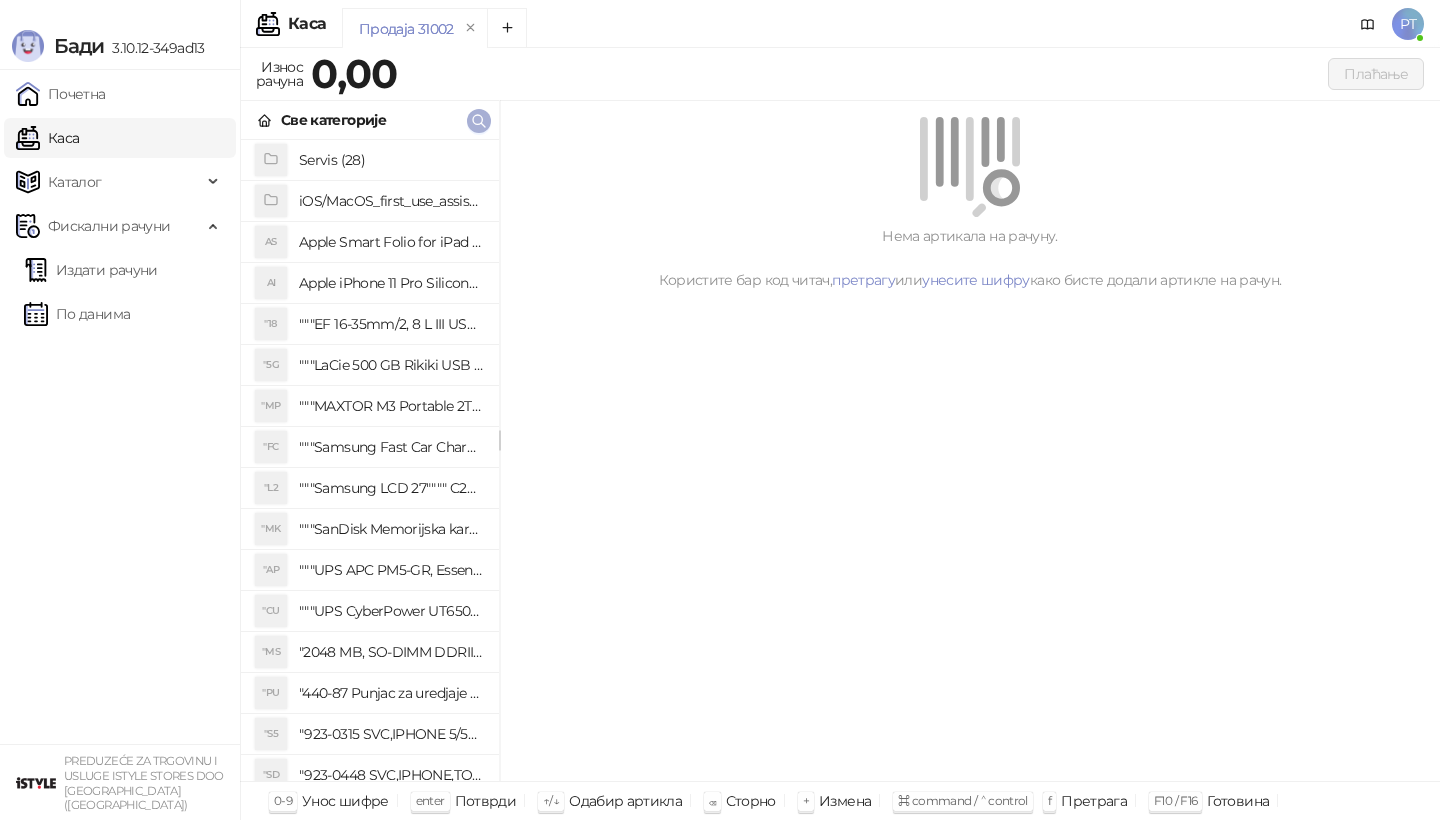 click 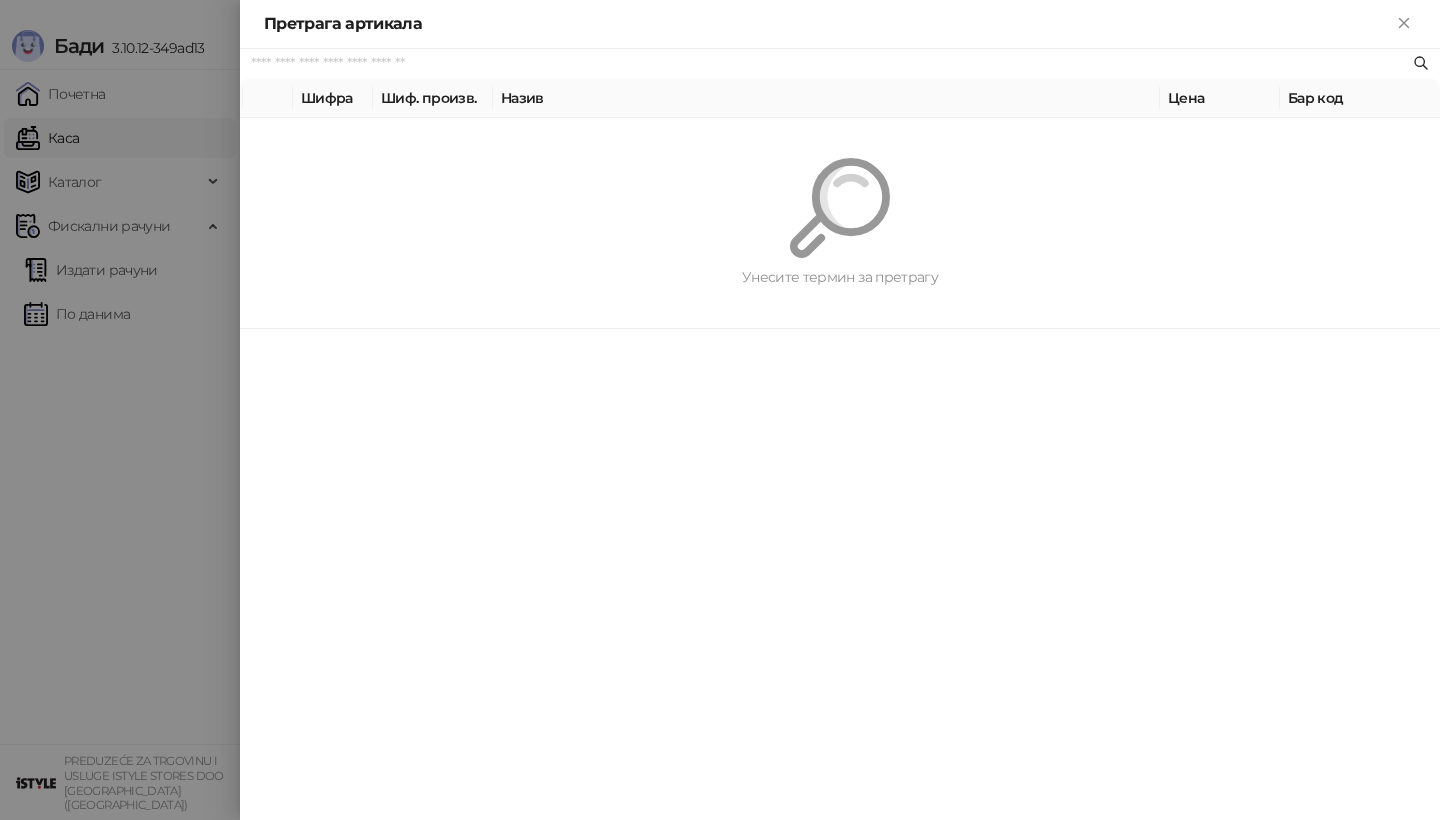 paste on "*********" 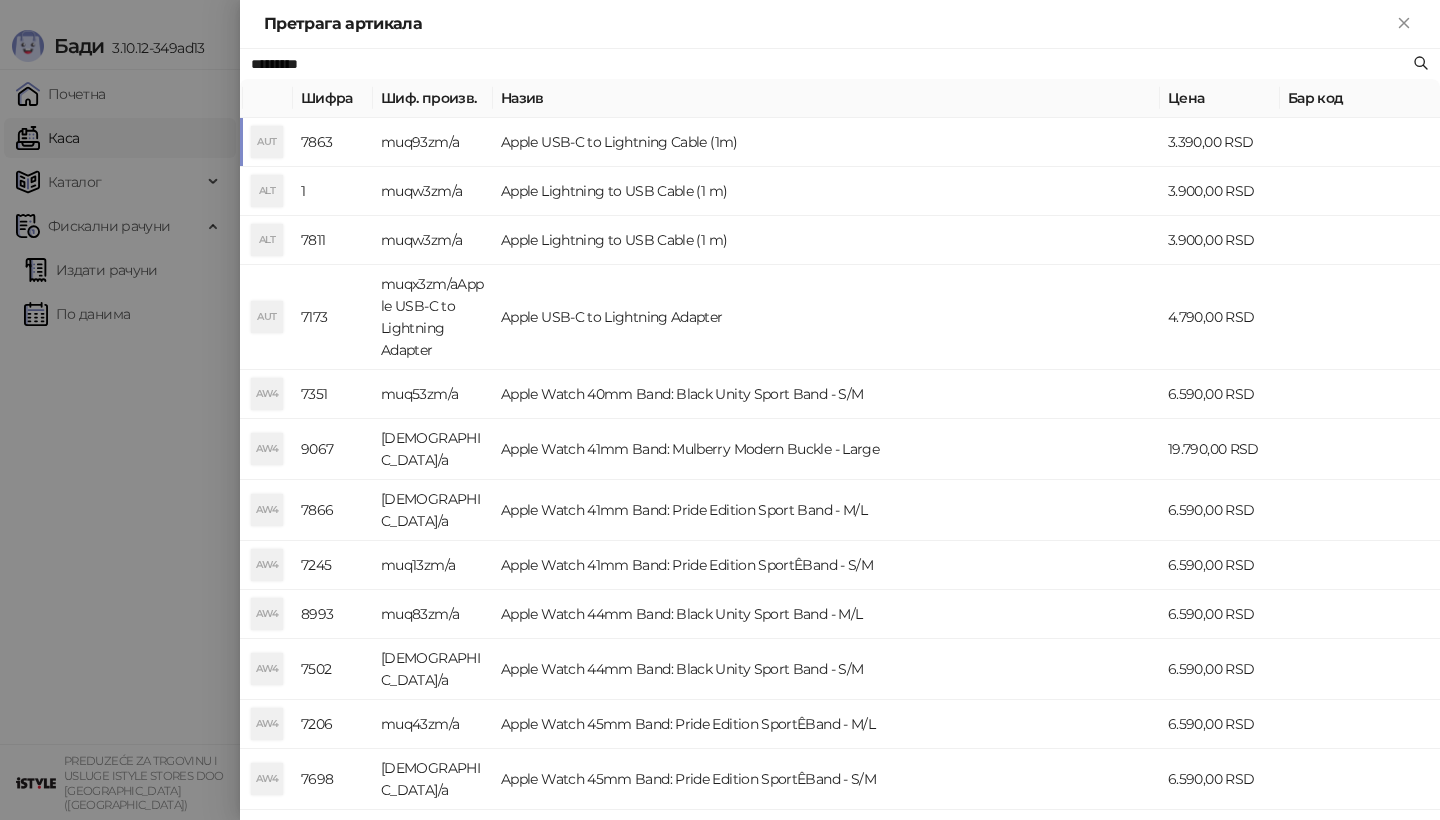 click on "AUT" at bounding box center [267, 142] 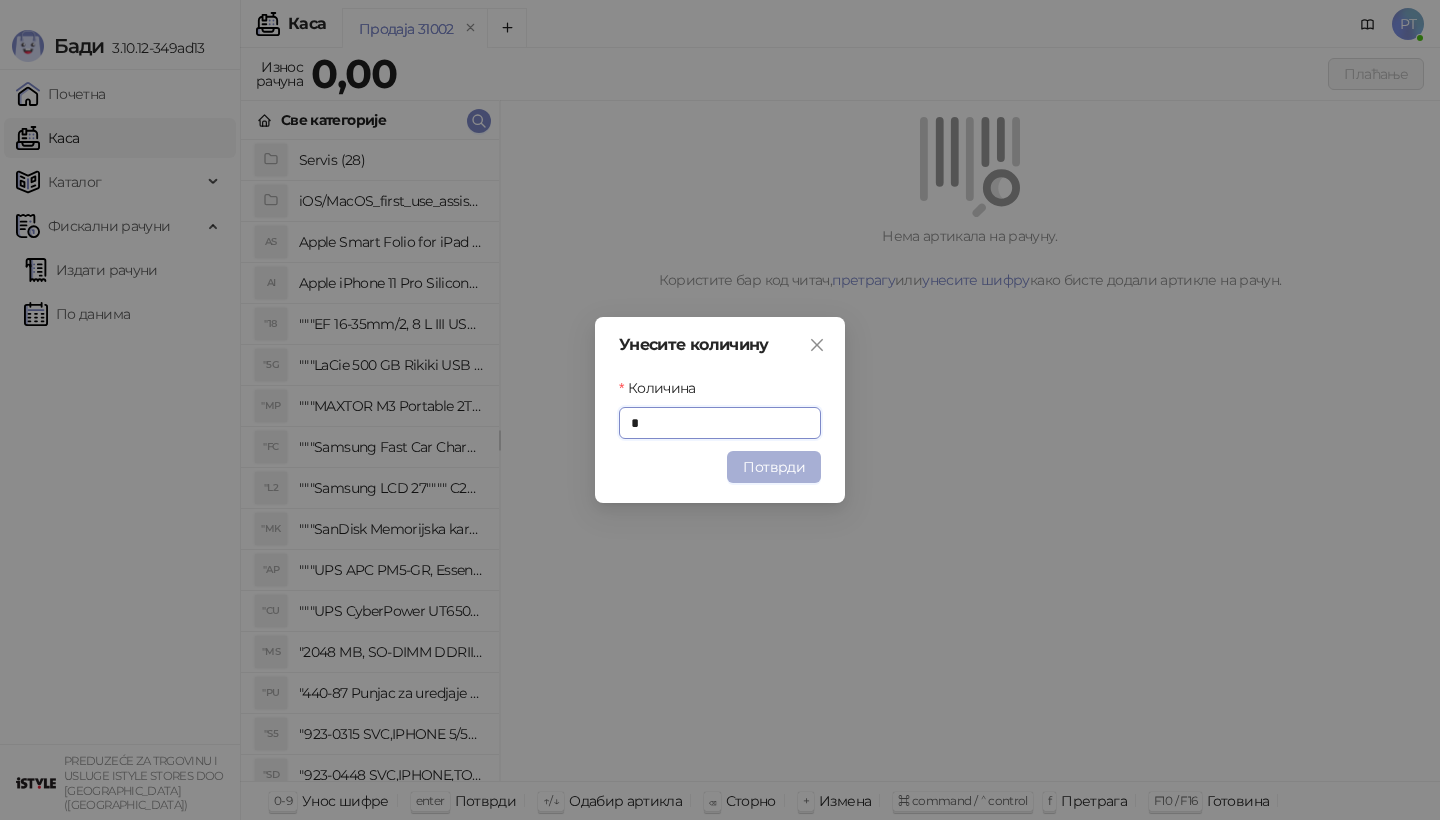 click on "Потврди" at bounding box center [774, 467] 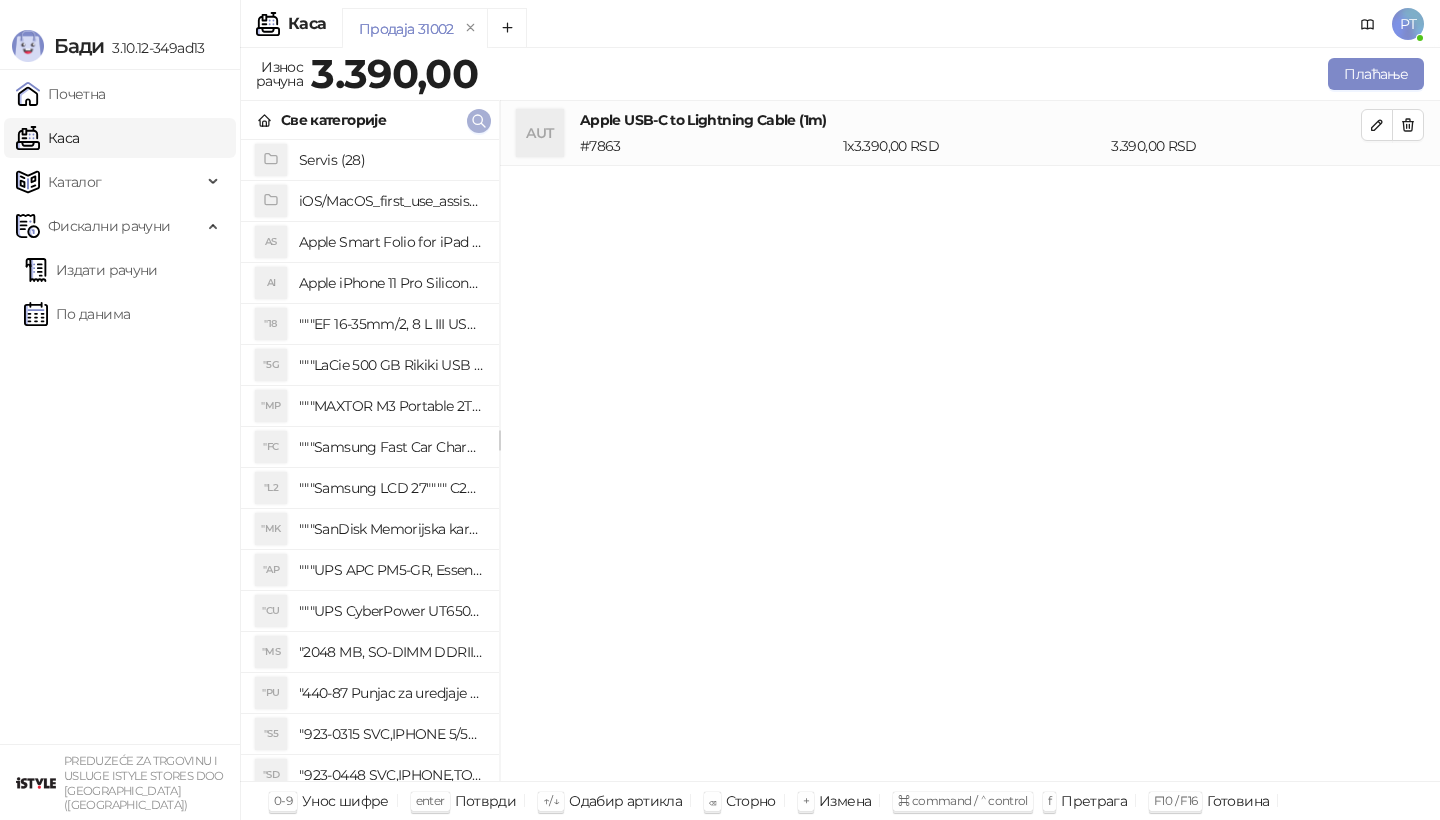 click 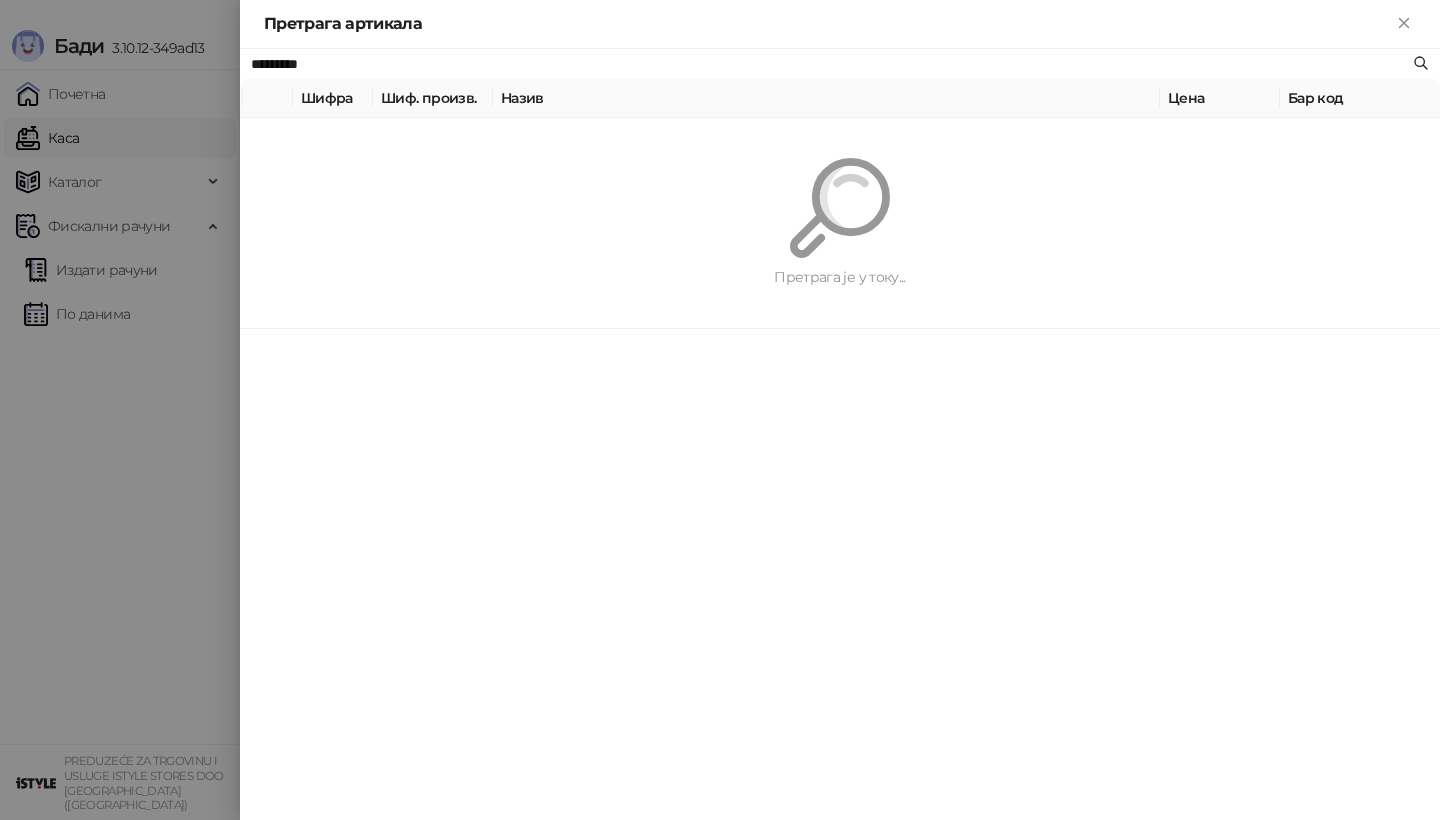 paste 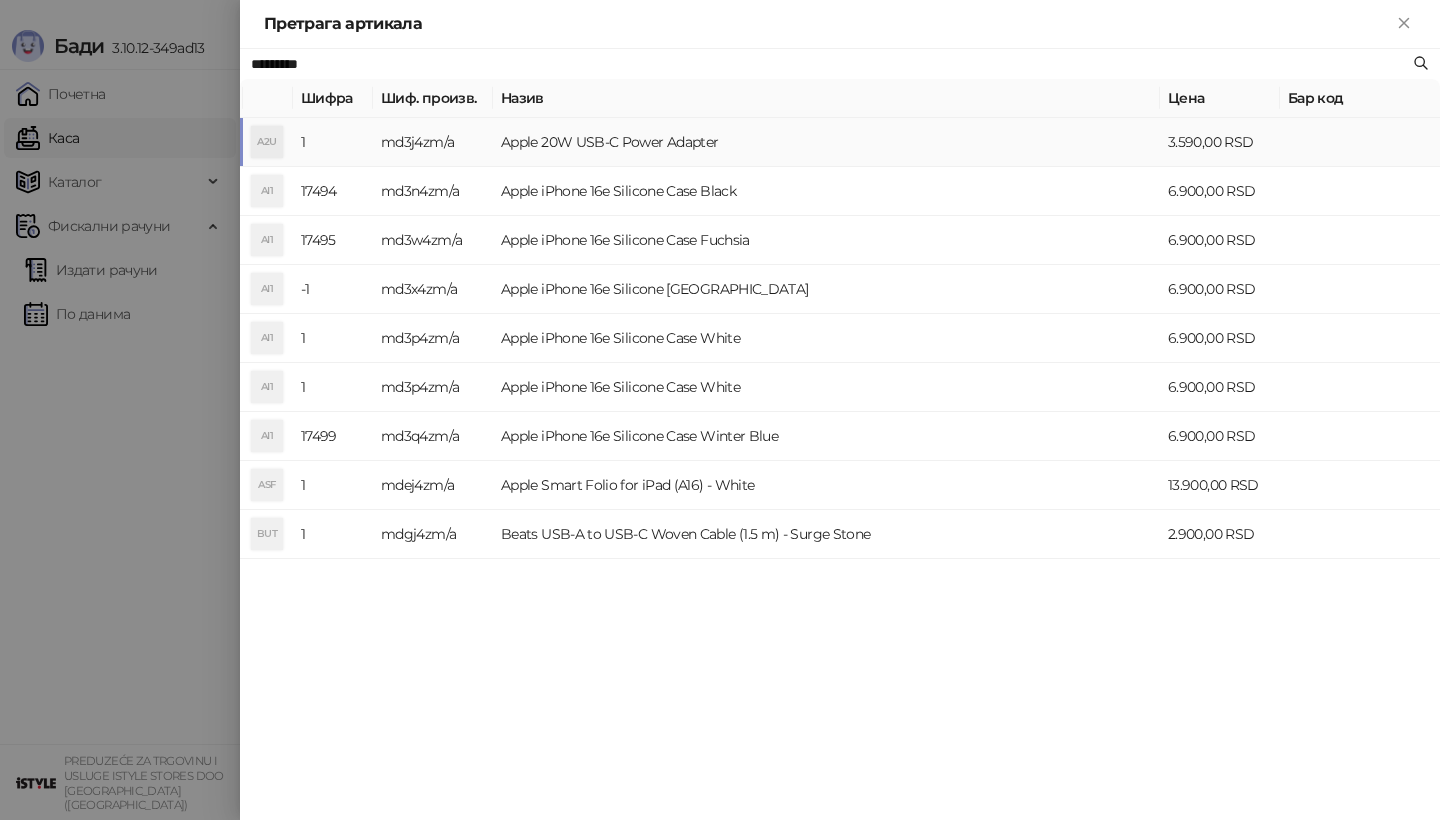 click on "A2U" at bounding box center (267, 142) 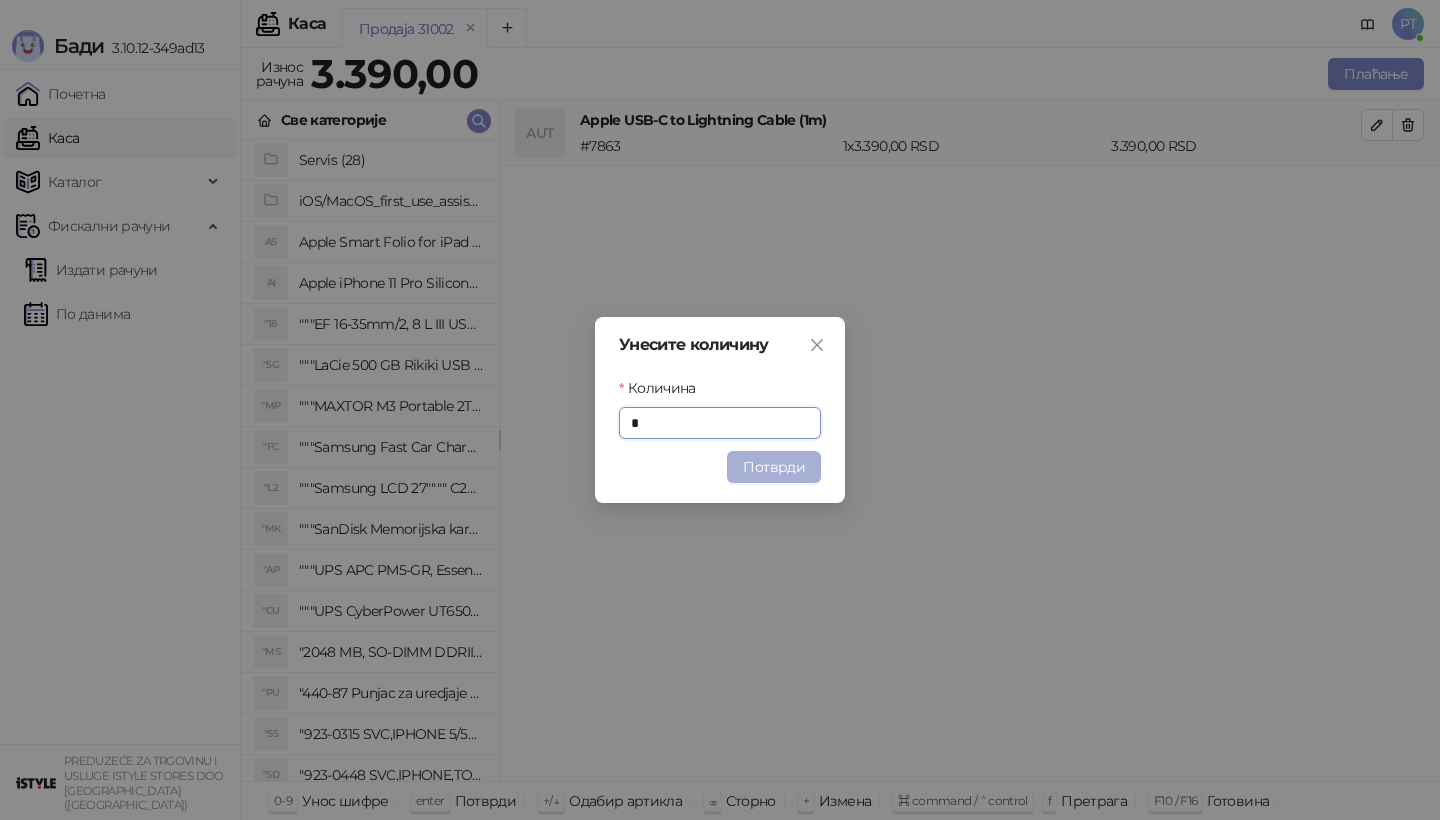 click on "Потврди" at bounding box center (774, 467) 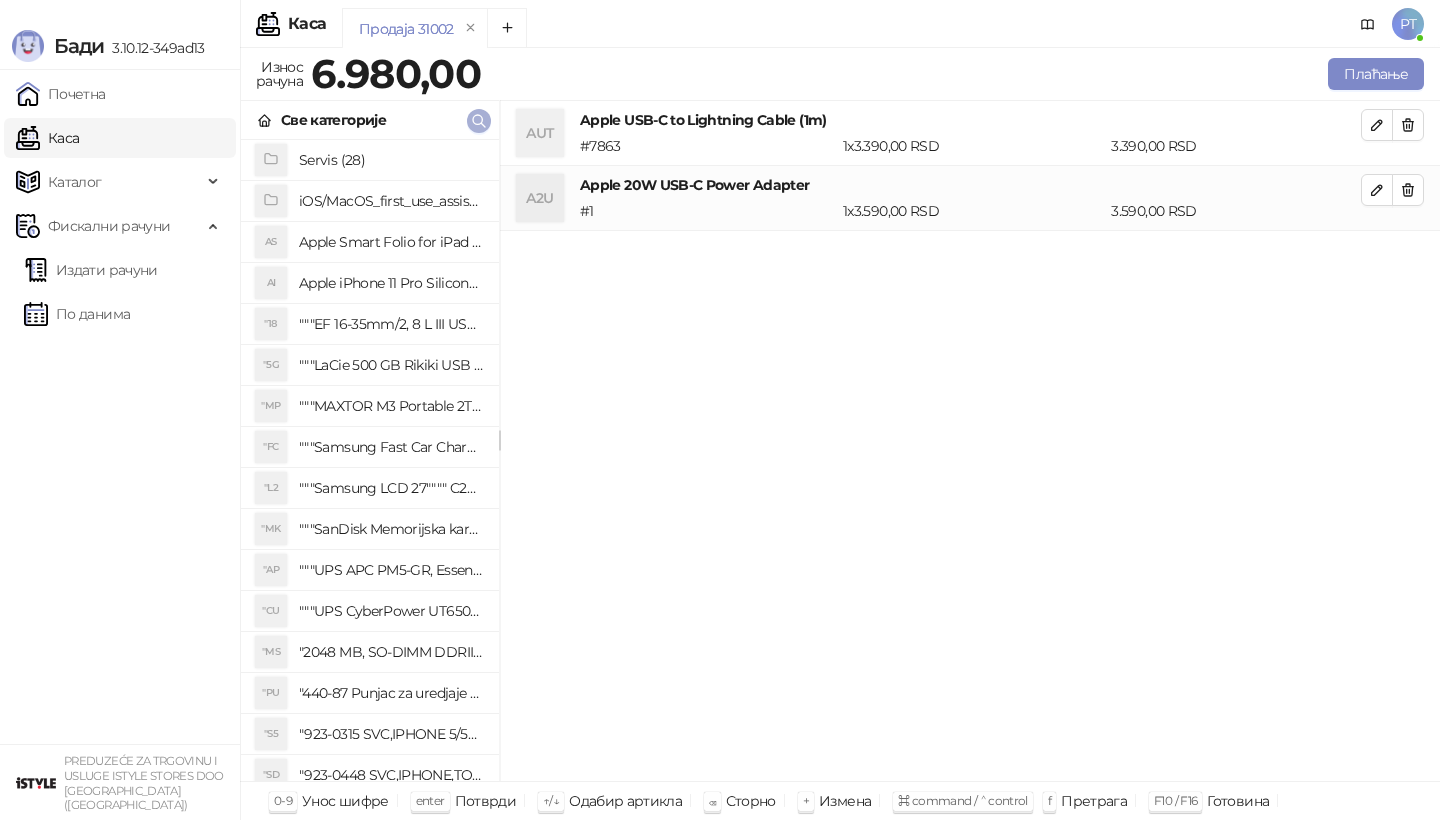 click 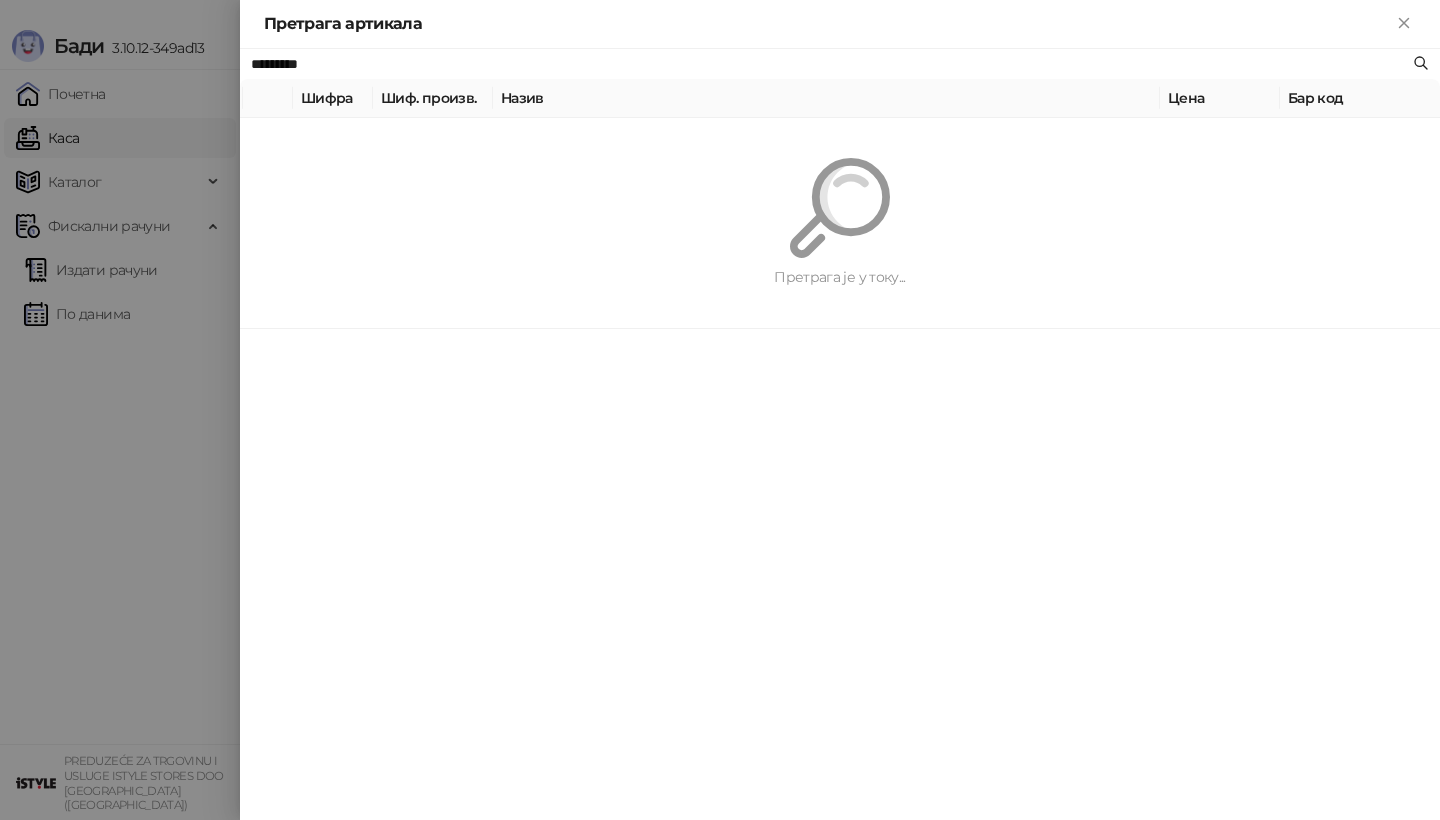 paste on "**********" 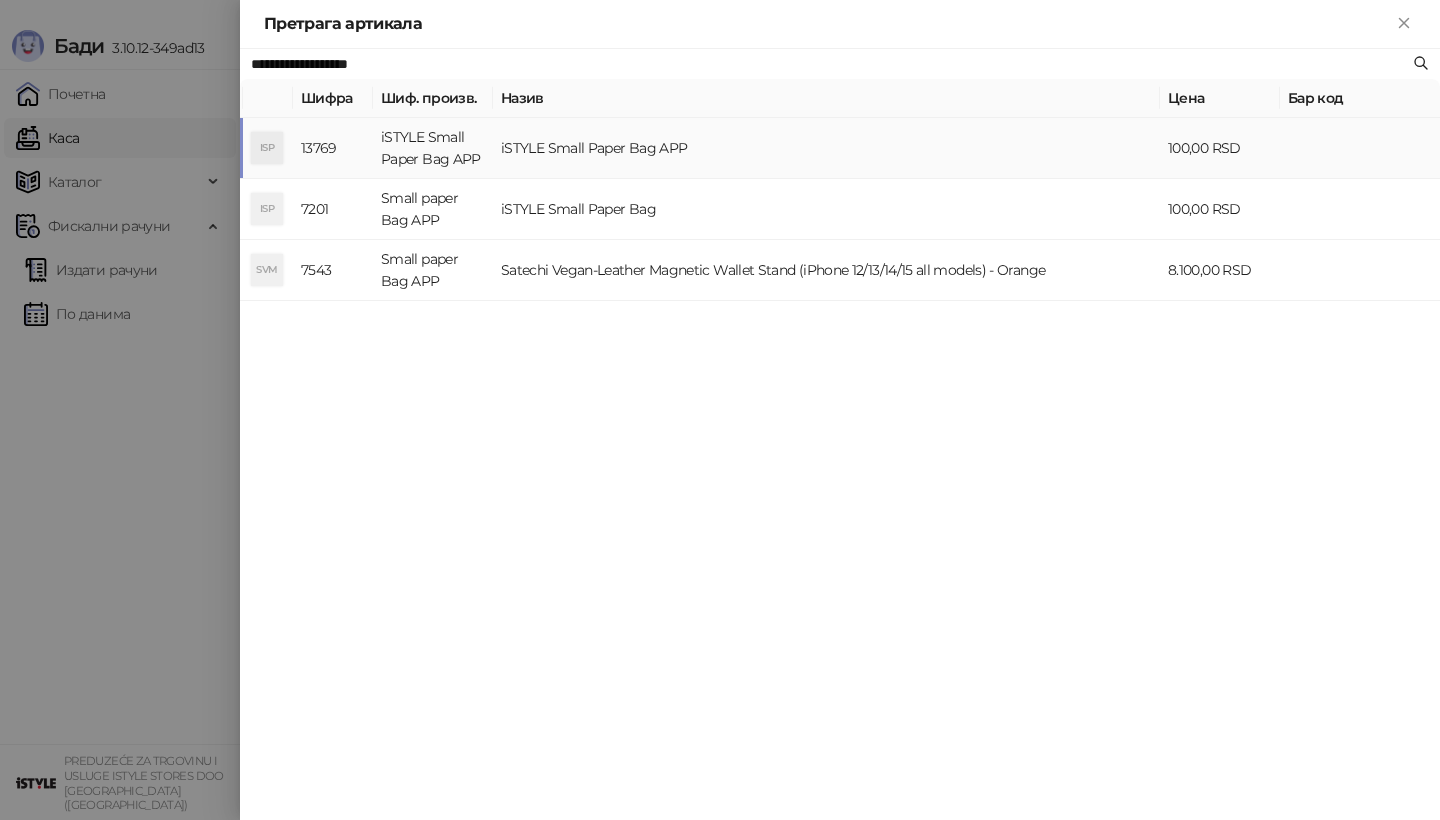 type on "**********" 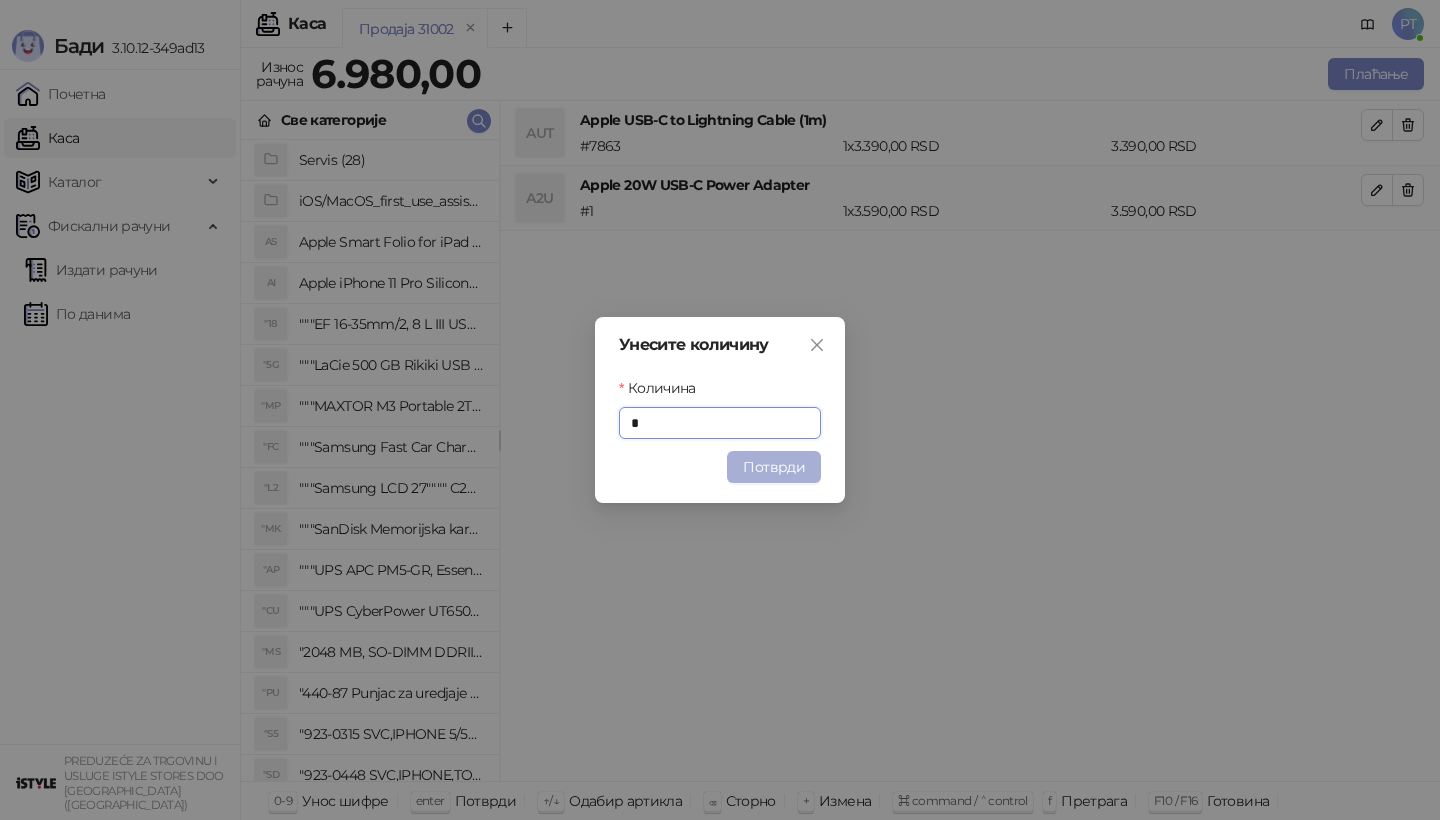 click on "Потврди" at bounding box center [774, 467] 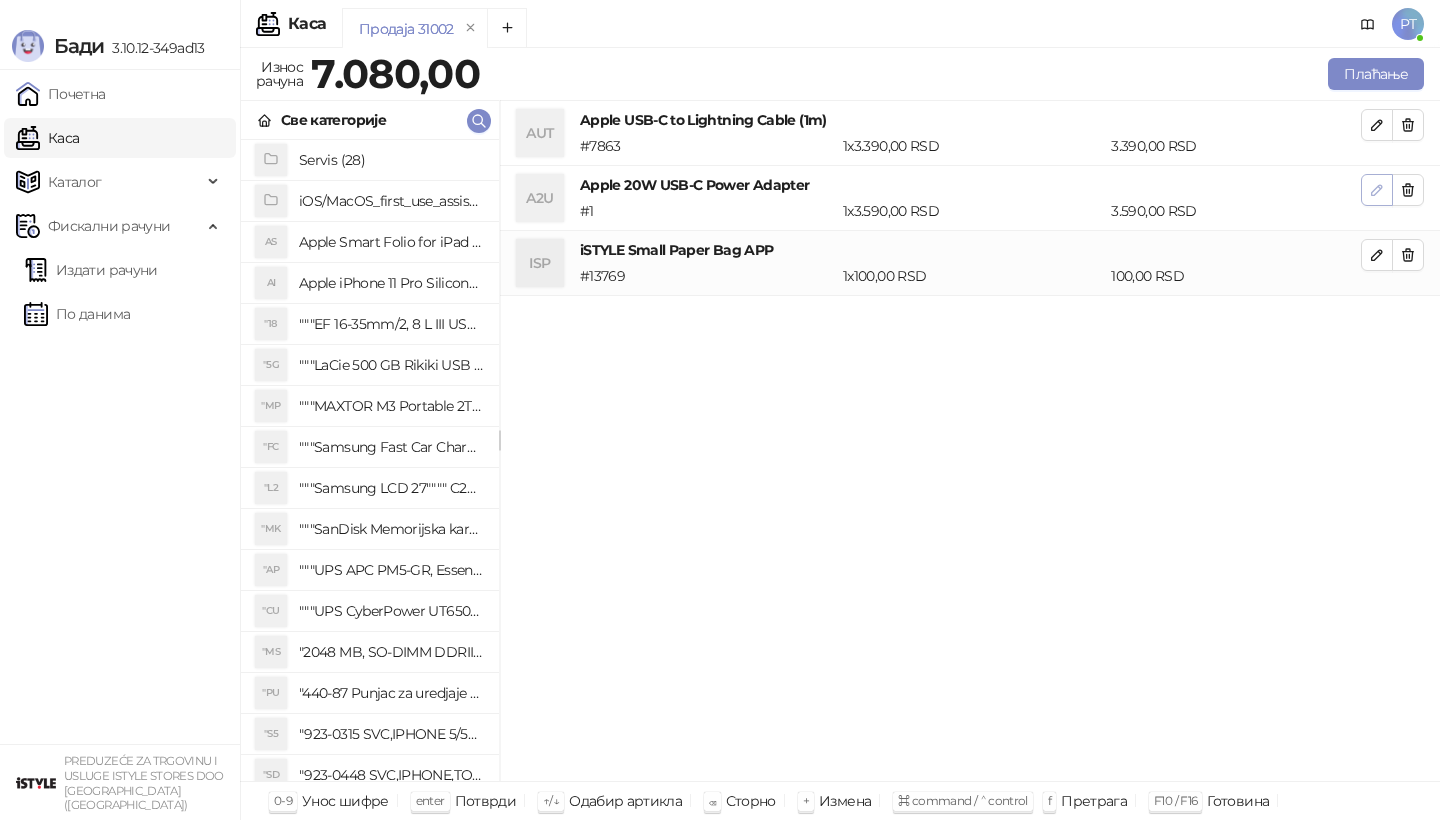 click 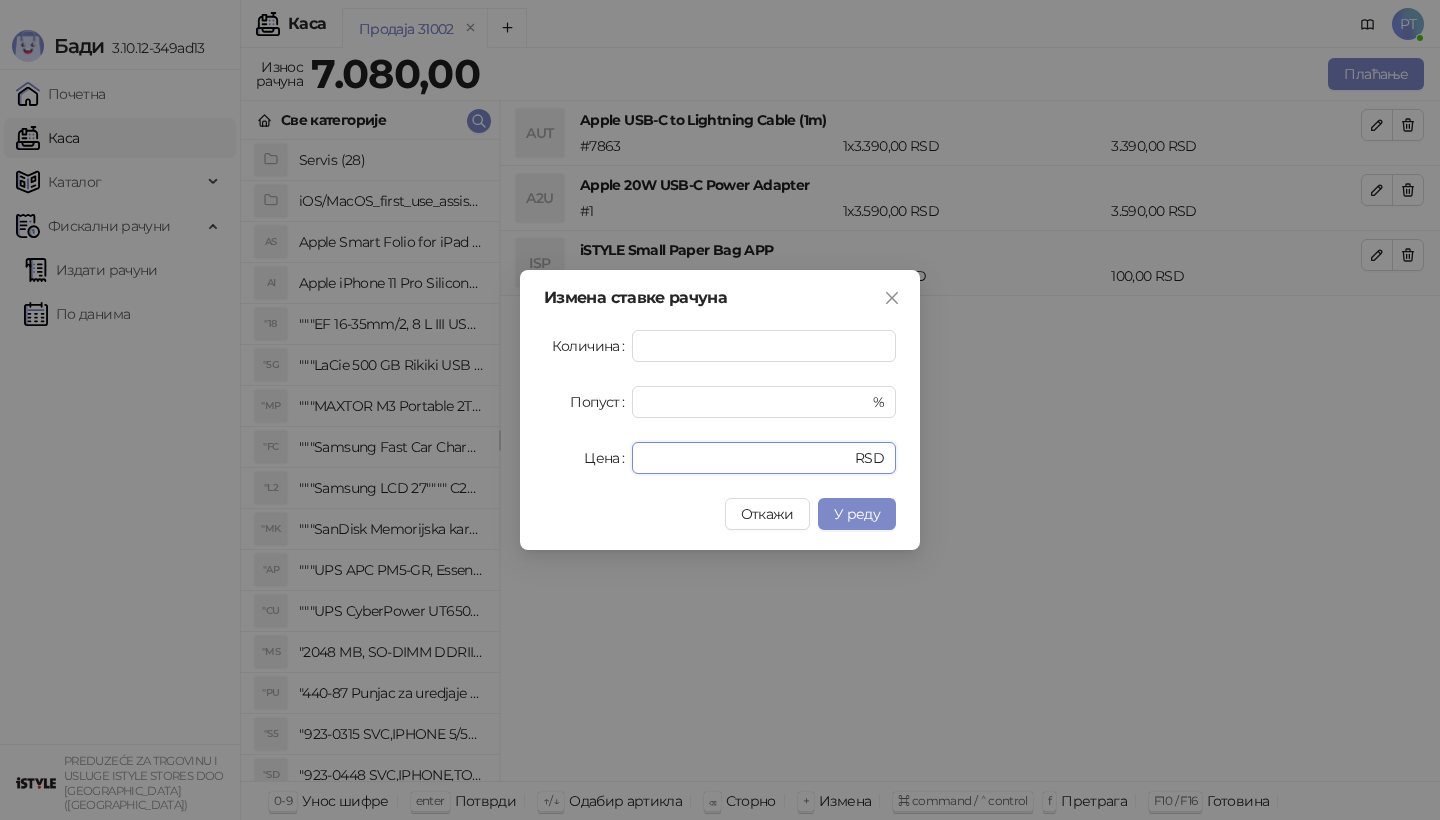 drag, startPoint x: 696, startPoint y: 458, endPoint x: 483, endPoint y: 458, distance: 213 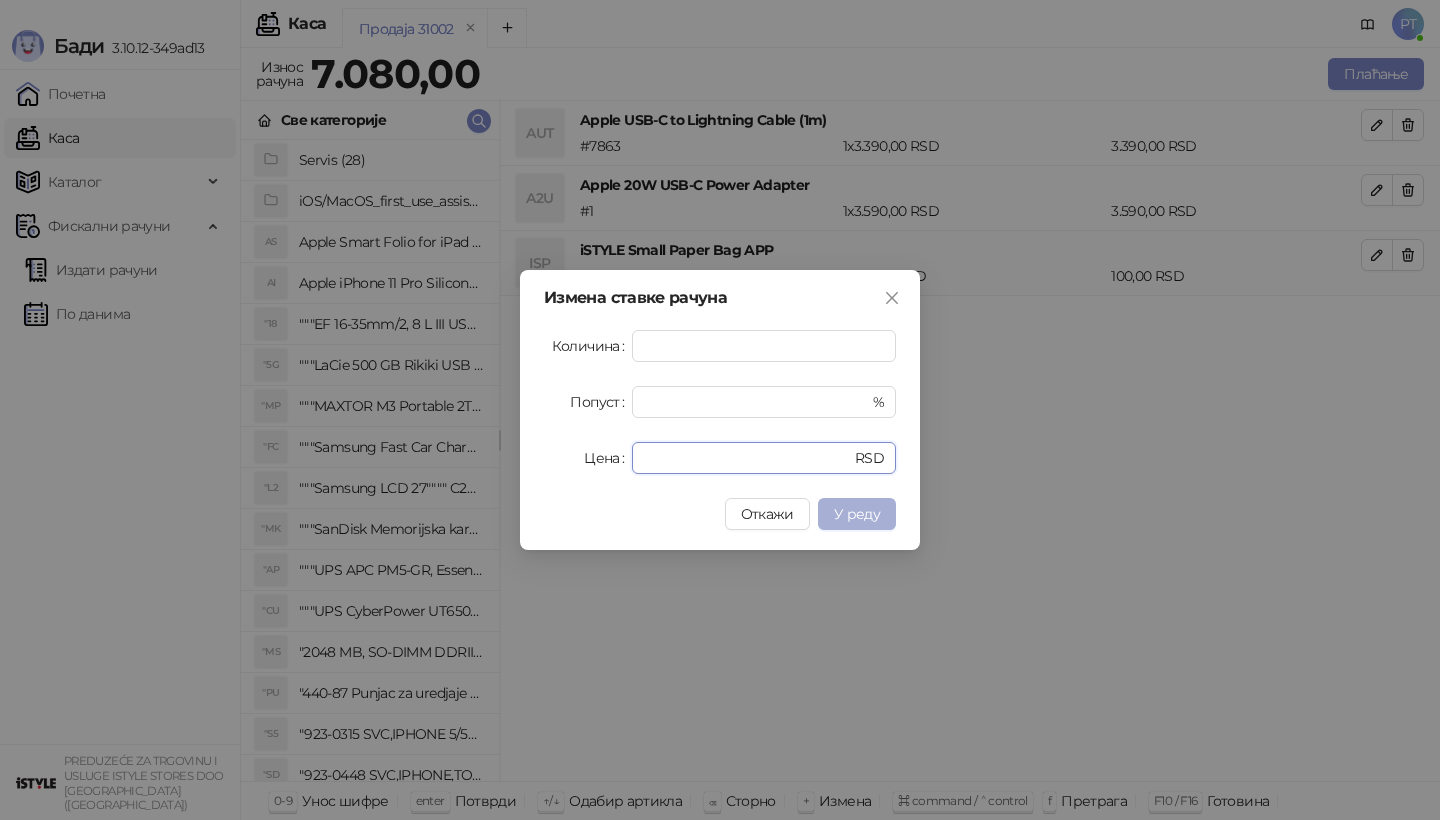type on "****" 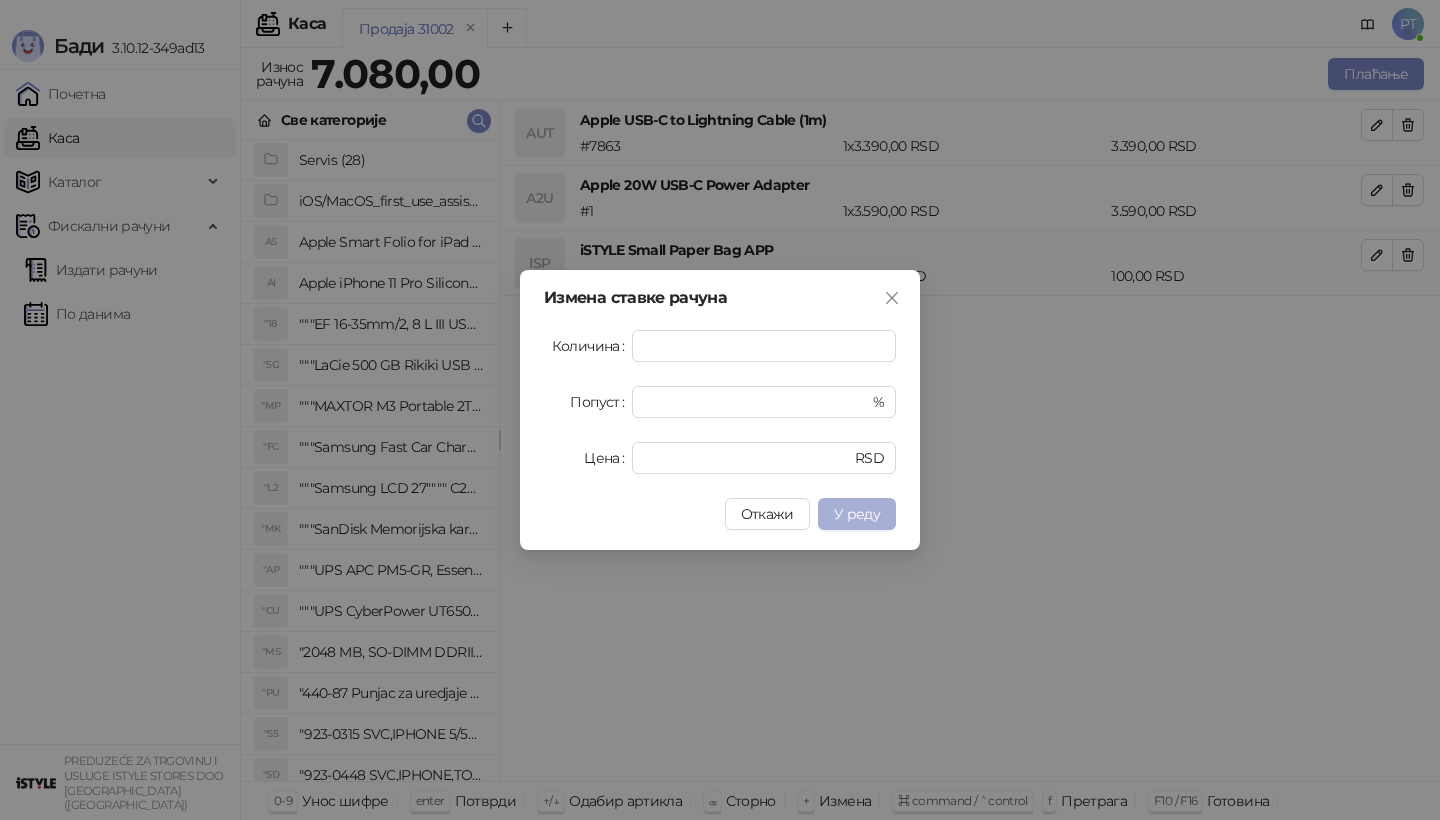 click on "У реду" at bounding box center [857, 514] 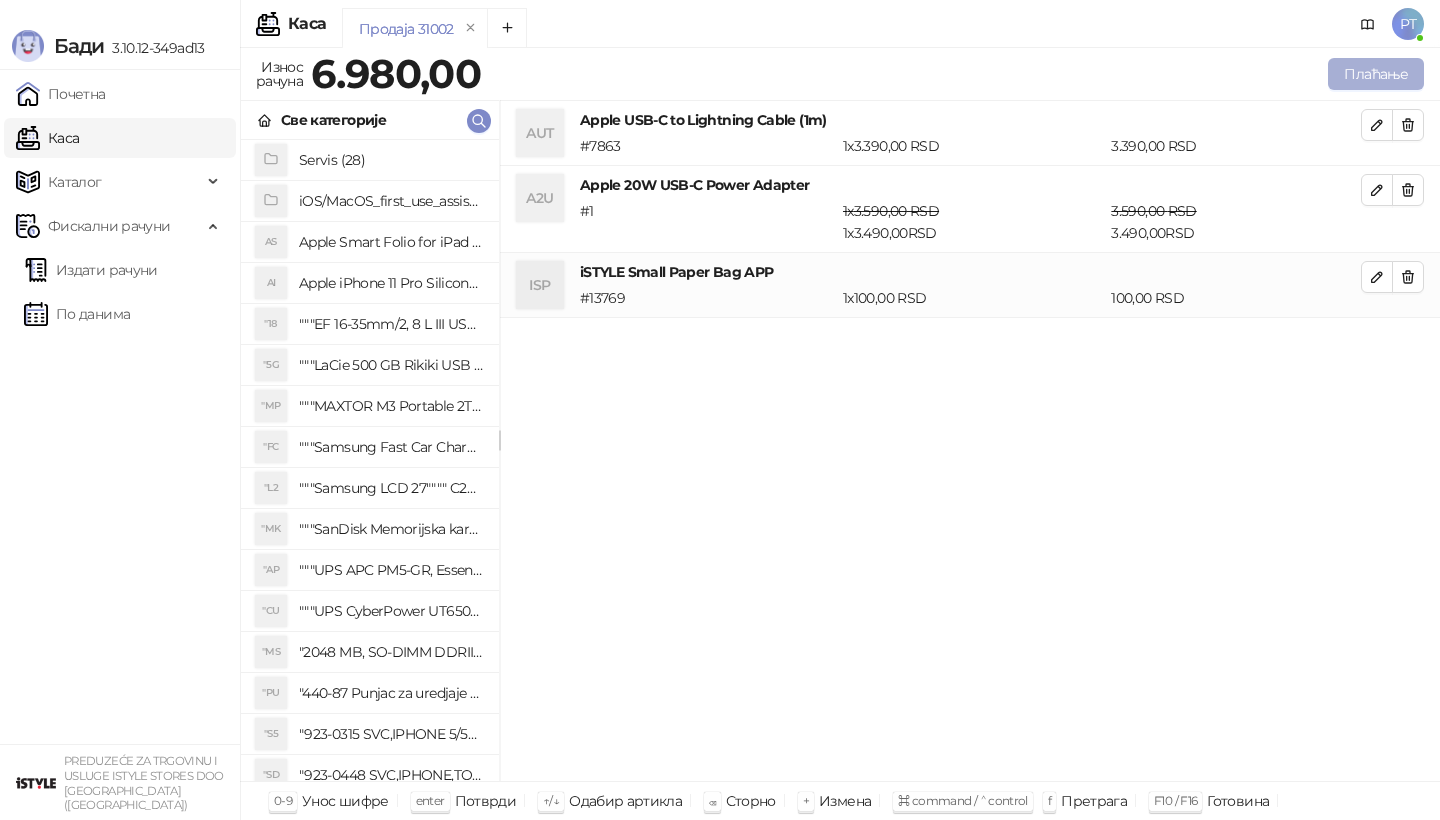 click on "Плаћање" at bounding box center (1376, 74) 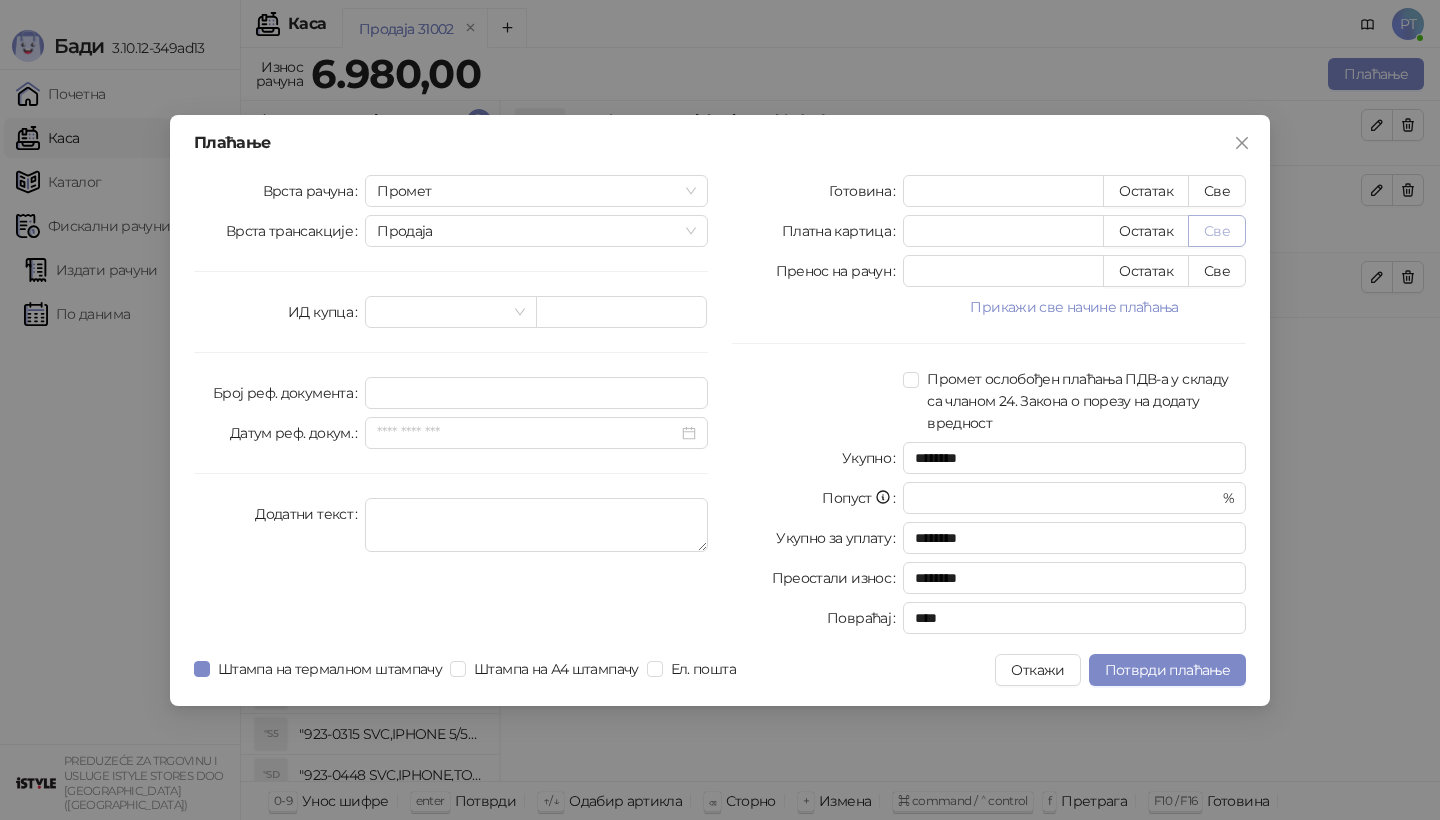 click on "Све" at bounding box center (1217, 231) 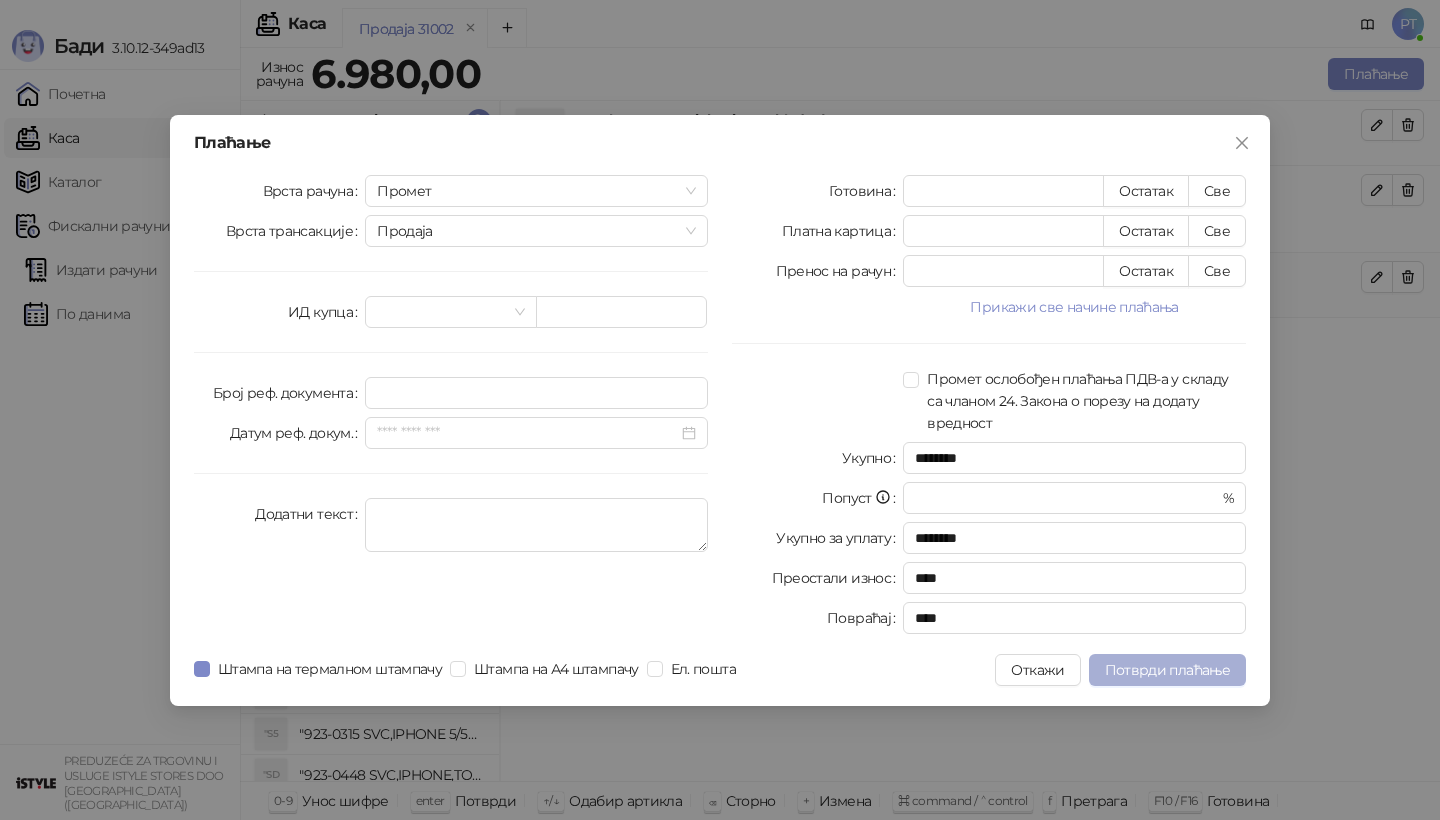 click on "Потврди плаћање" at bounding box center [1167, 670] 